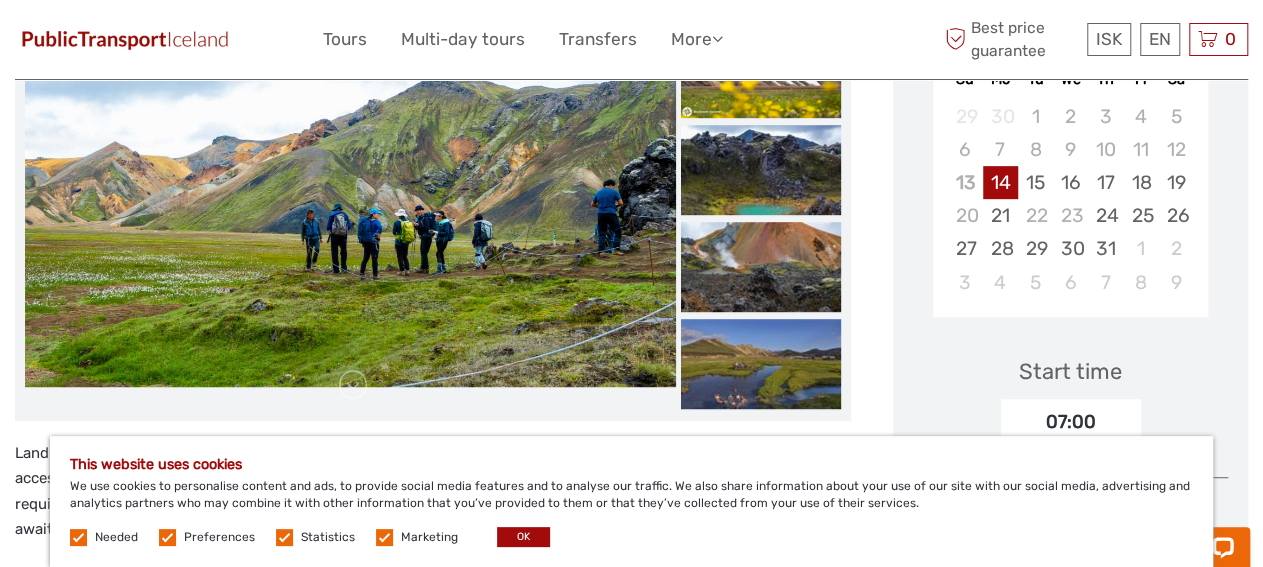 scroll, scrollTop: 0, scrollLeft: 0, axis: both 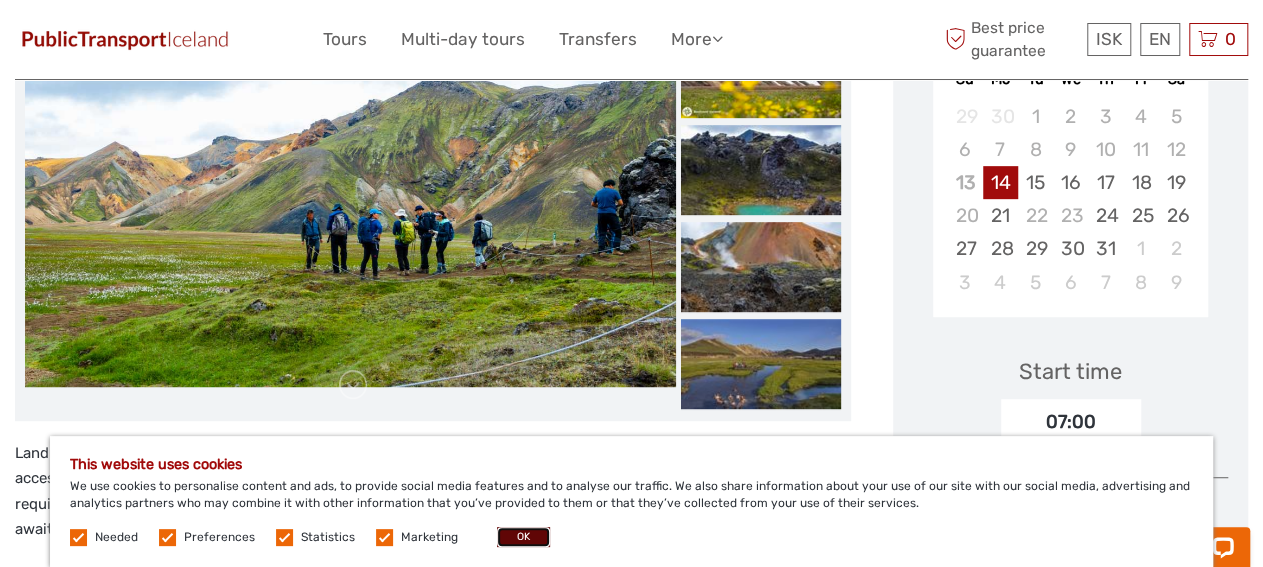 click on "OK" at bounding box center (523, 537) 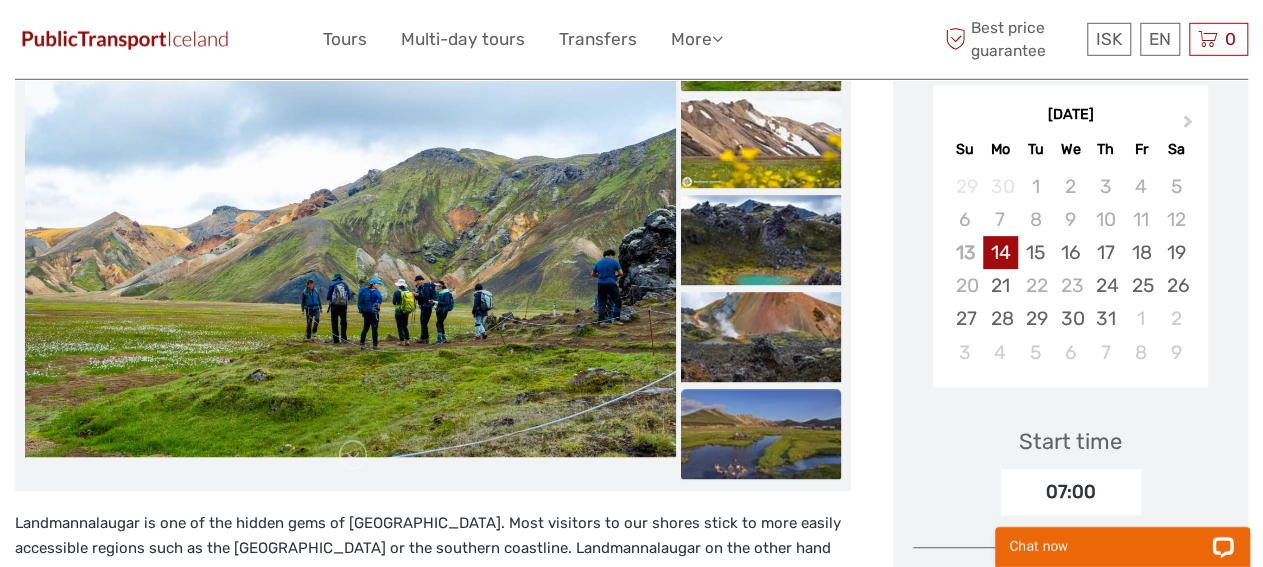 scroll, scrollTop: 312, scrollLeft: 0, axis: vertical 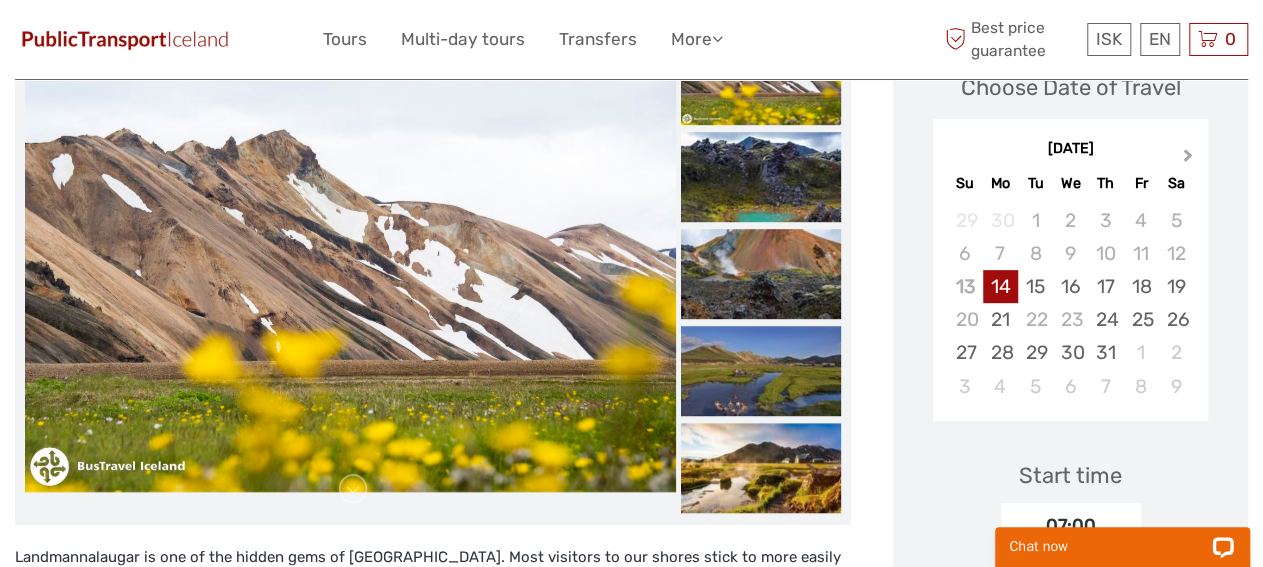 click on "Next Month" at bounding box center [1190, 160] 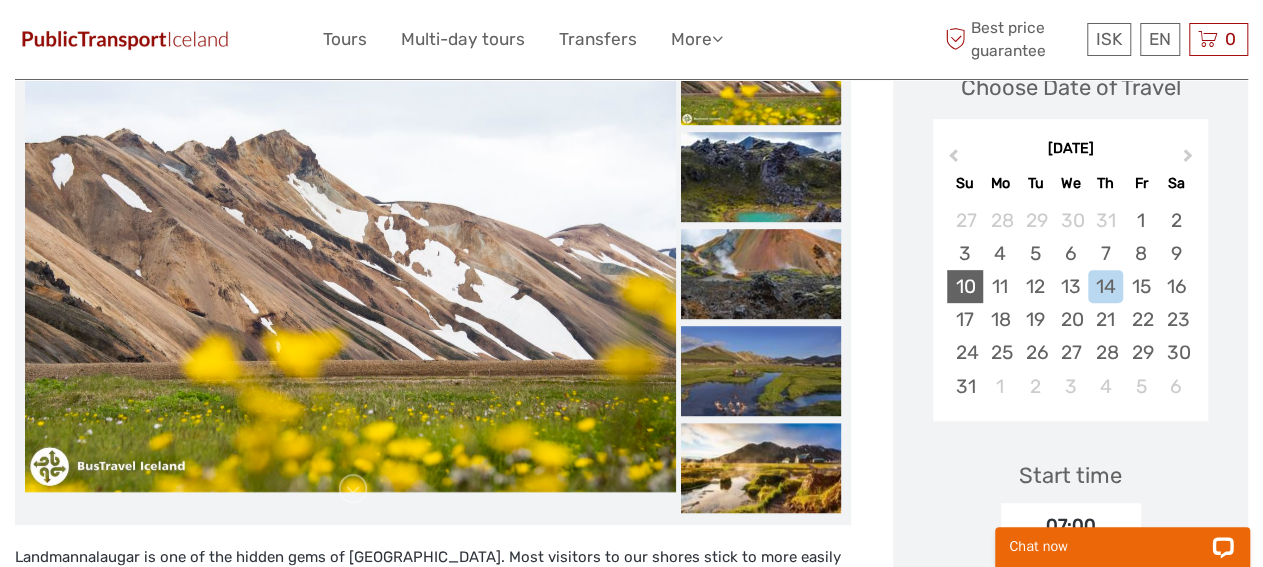 click on "10" at bounding box center (964, 286) 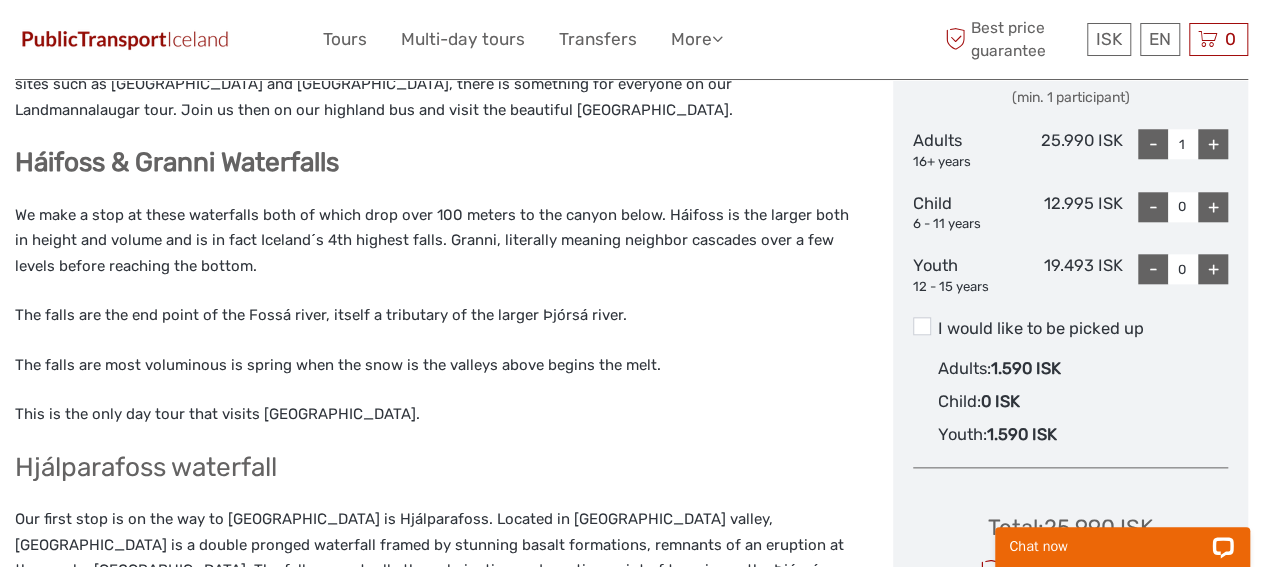 scroll, scrollTop: 832, scrollLeft: 0, axis: vertical 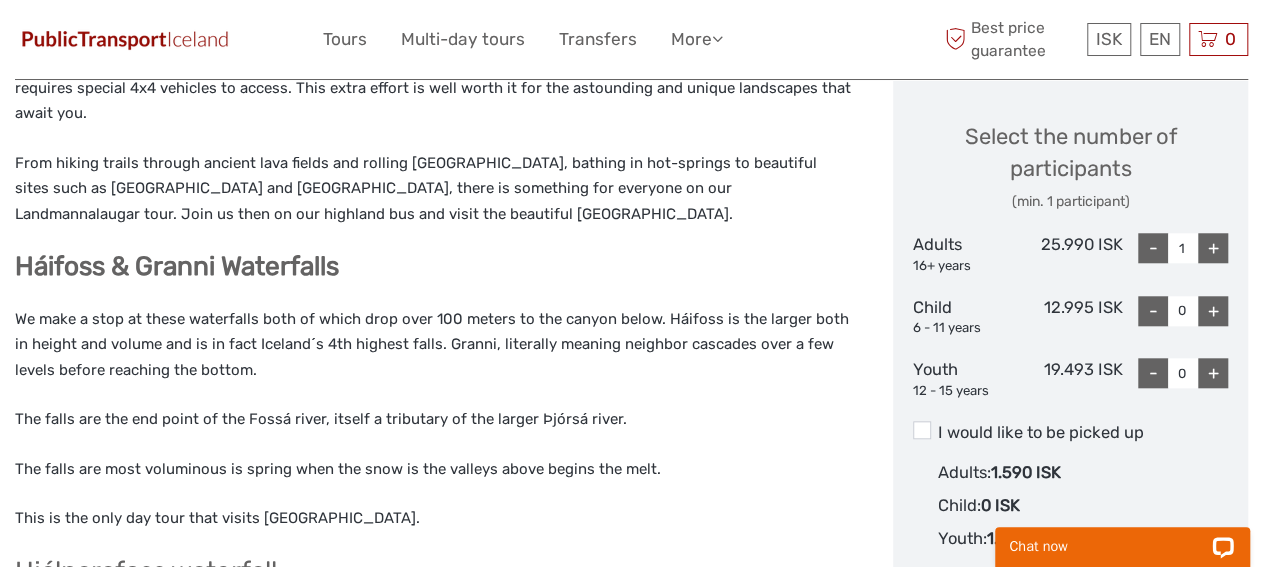 click on "+" at bounding box center [1213, 248] 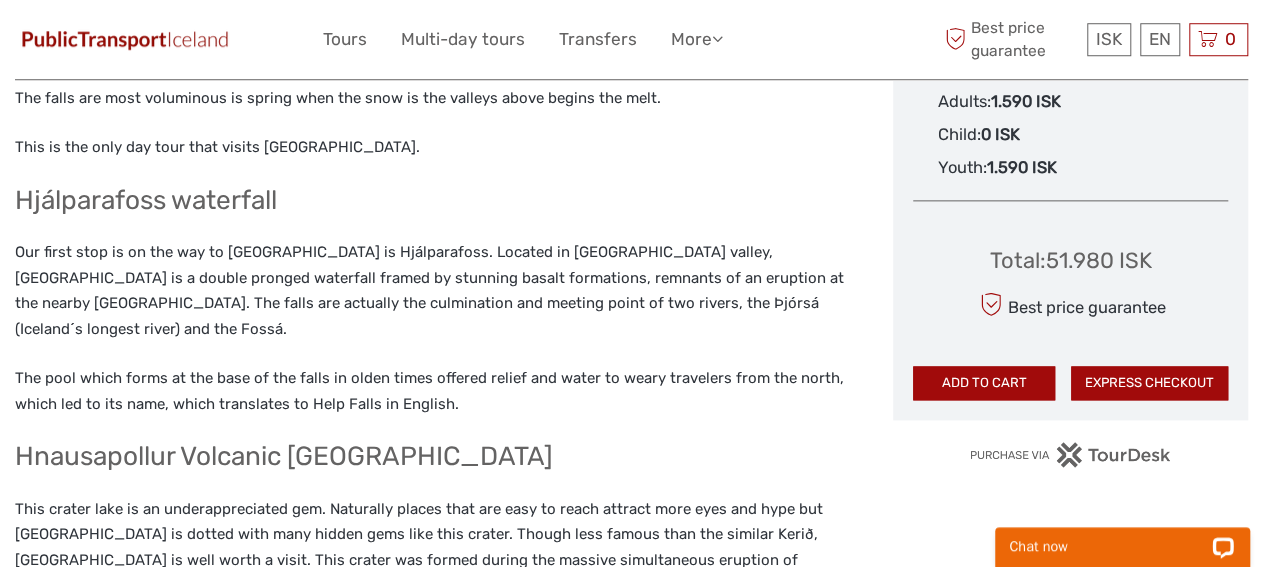 scroll, scrollTop: 1248, scrollLeft: 0, axis: vertical 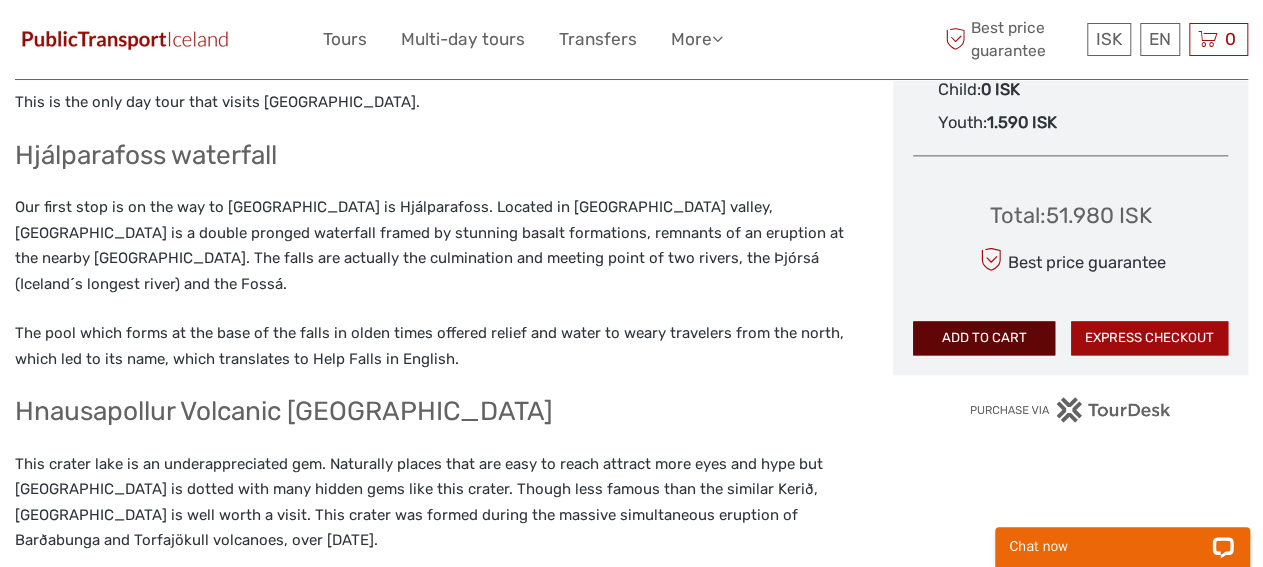 click on "ADD TO CART" at bounding box center (984, 338) 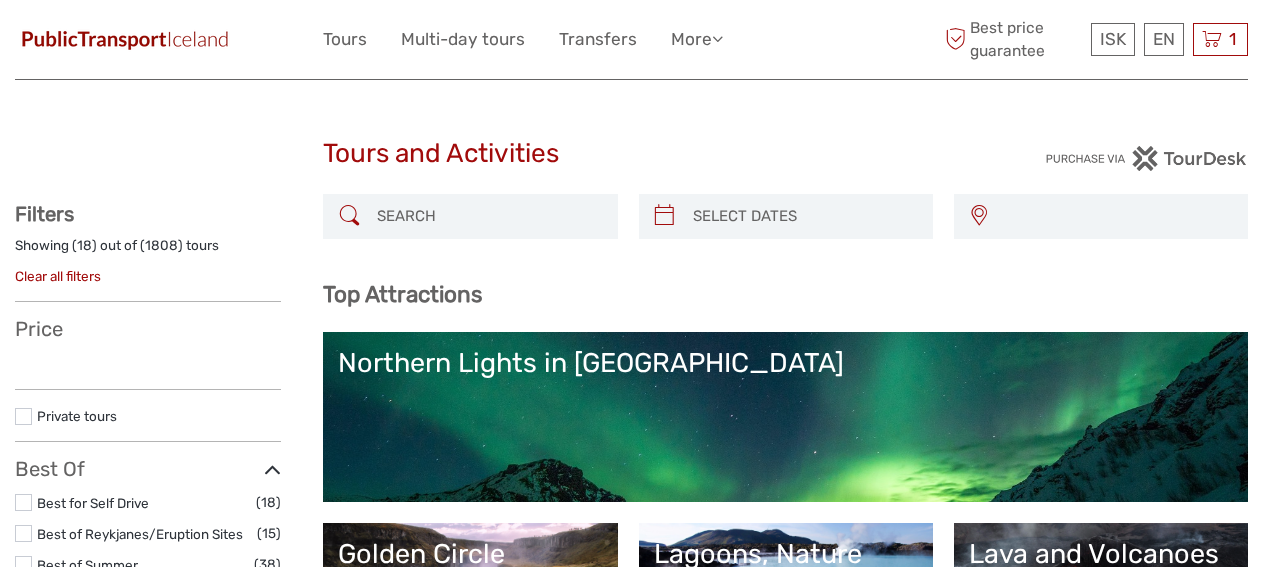select 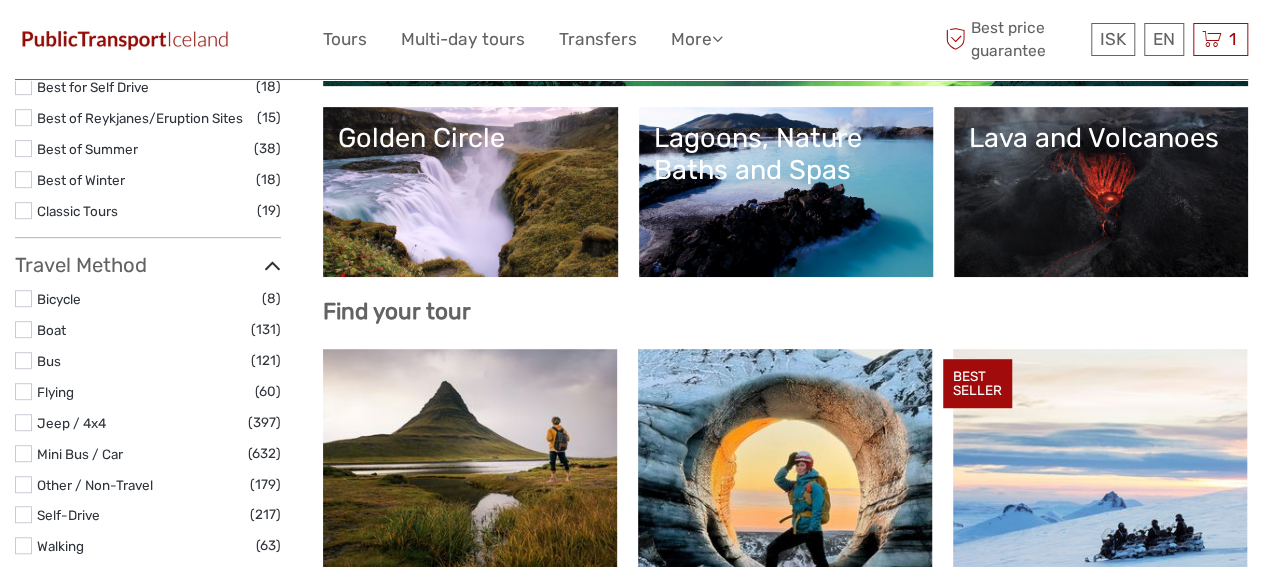 select 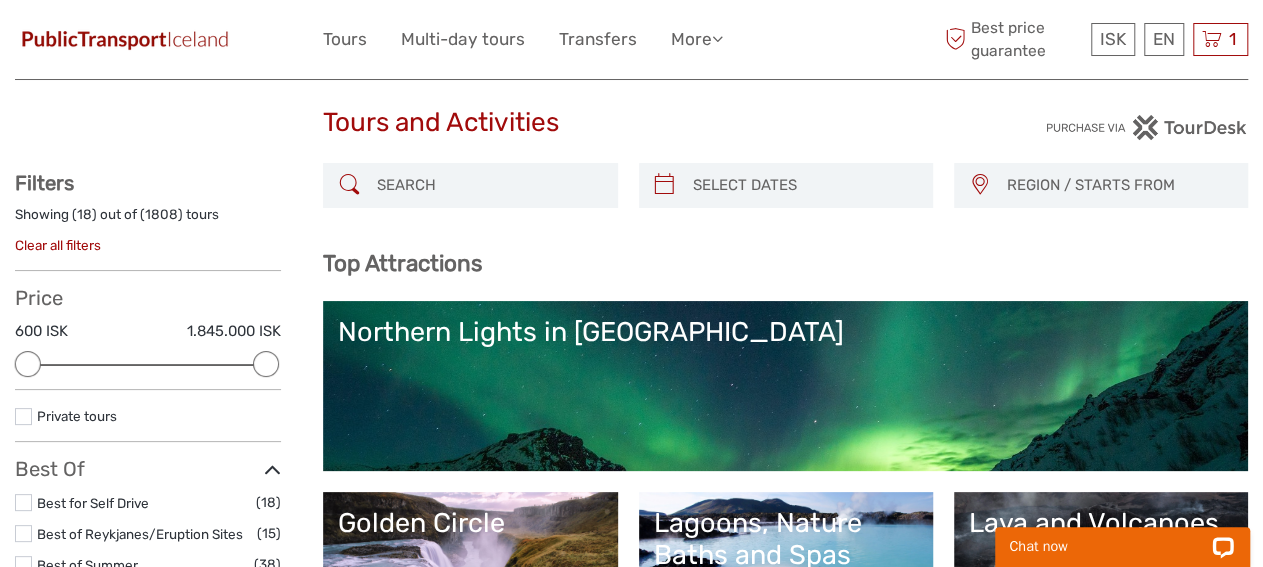 scroll, scrollTop: 0, scrollLeft: 0, axis: both 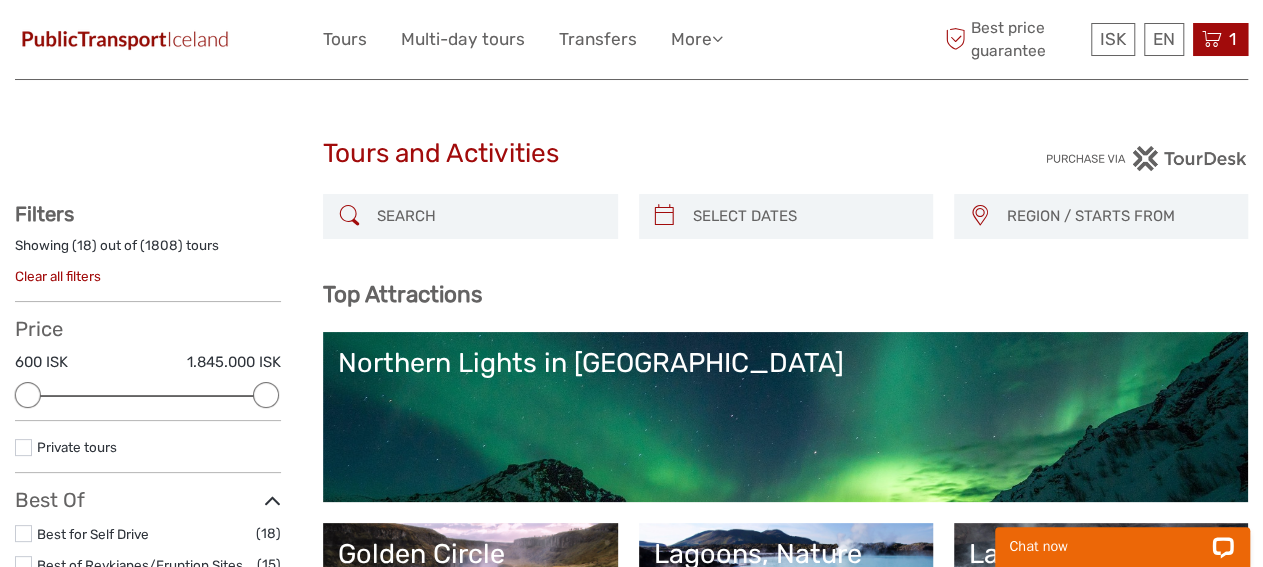 click on "1" at bounding box center [1232, 39] 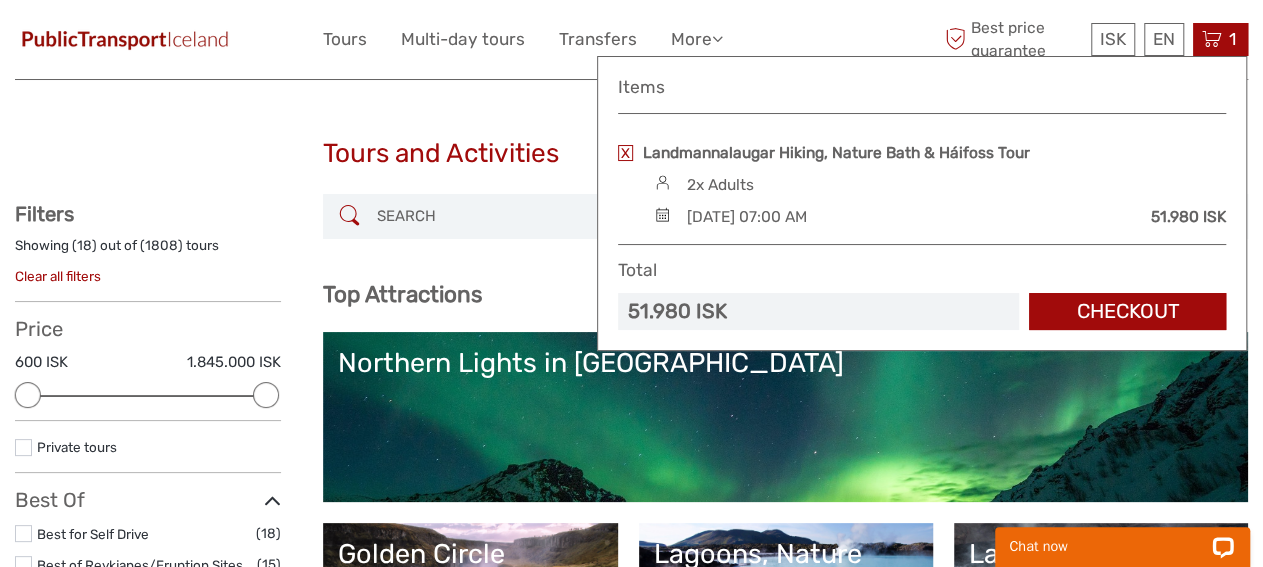 click at bounding box center [625, 153] 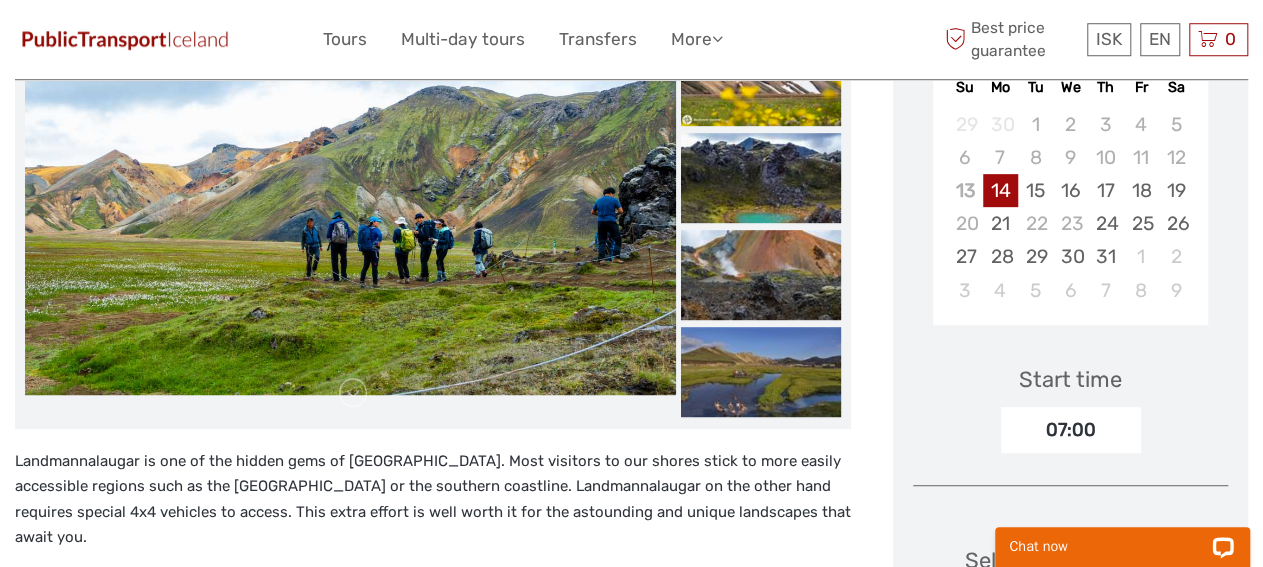 scroll, scrollTop: 362, scrollLeft: 0, axis: vertical 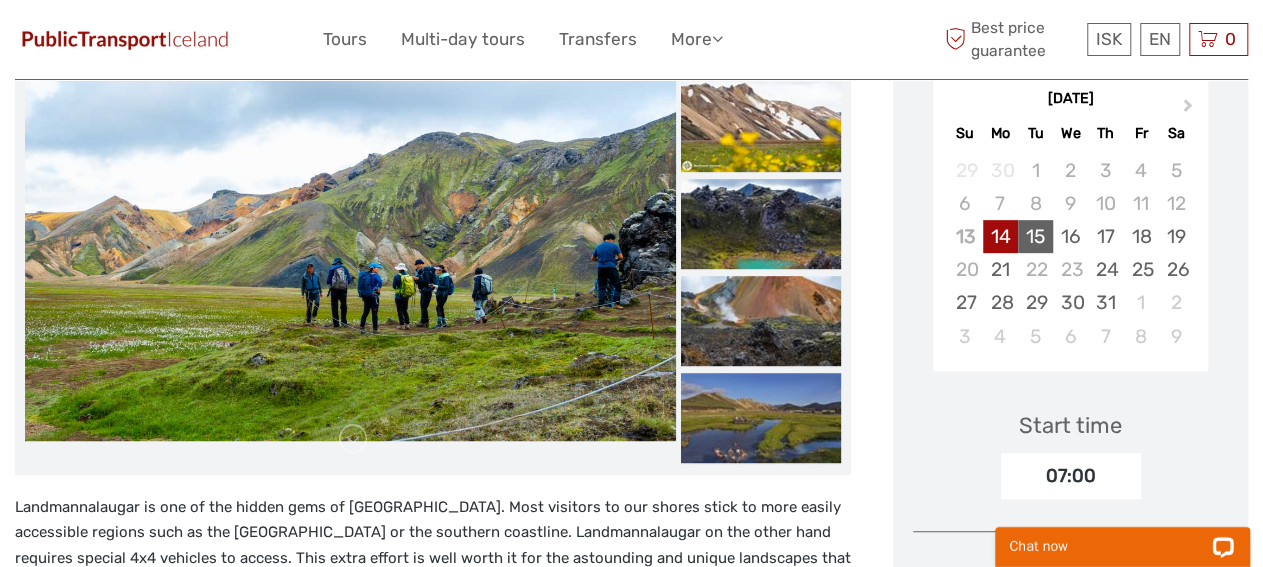 click on "15" at bounding box center (1035, 236) 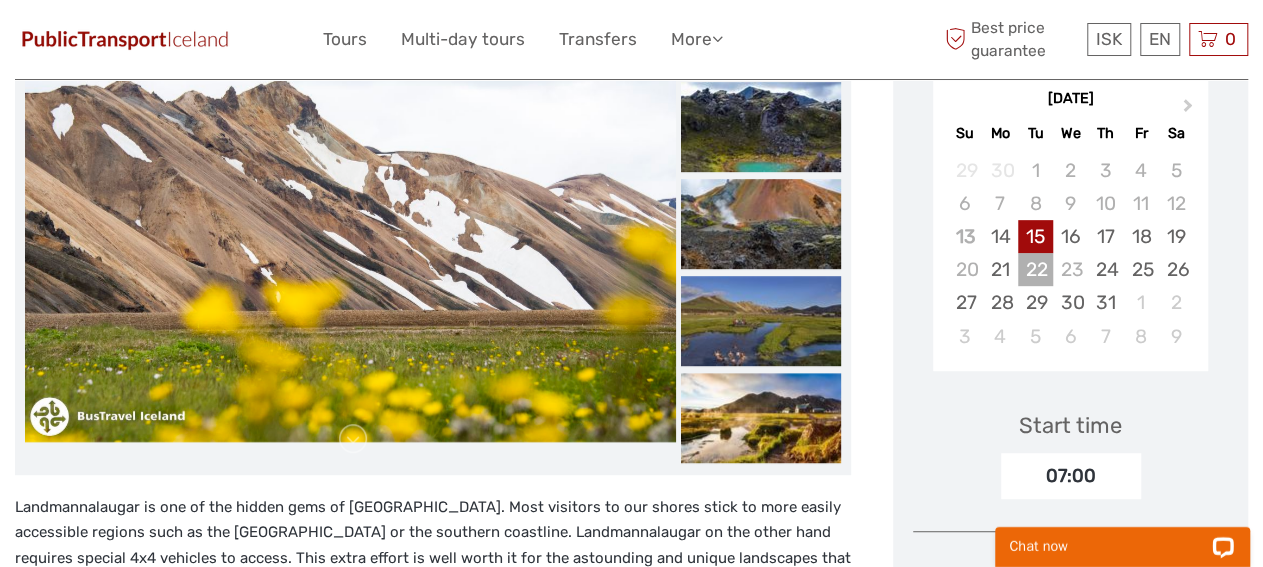 click on "22" at bounding box center (1035, 269) 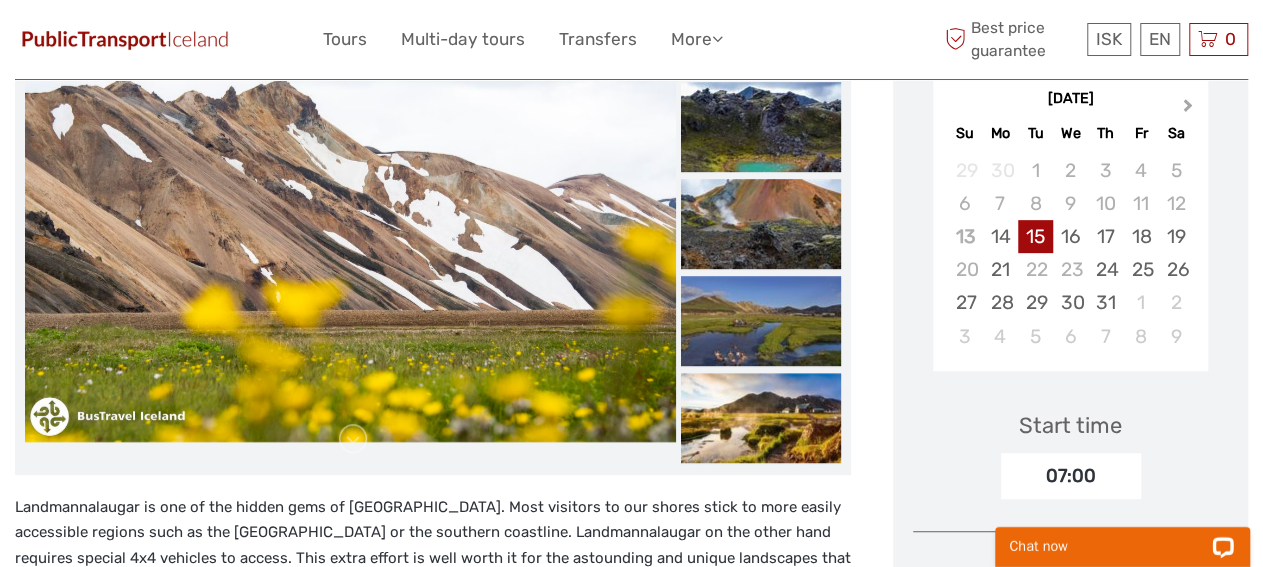 click on "Next Month" at bounding box center (1188, 109) 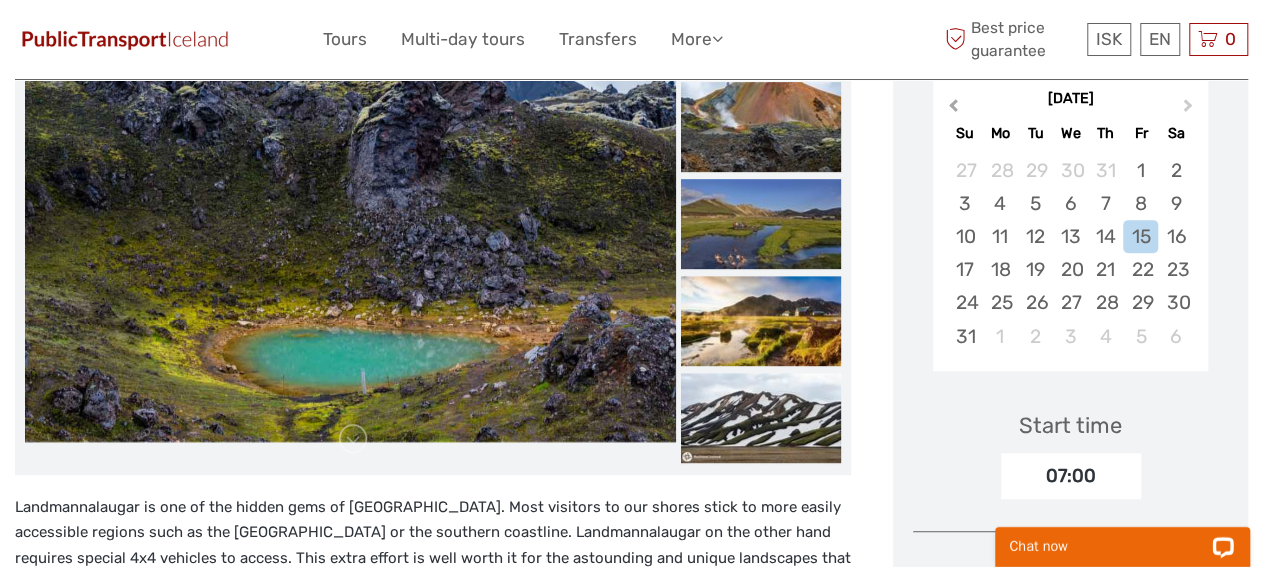 click on "Previous Month" at bounding box center [953, 109] 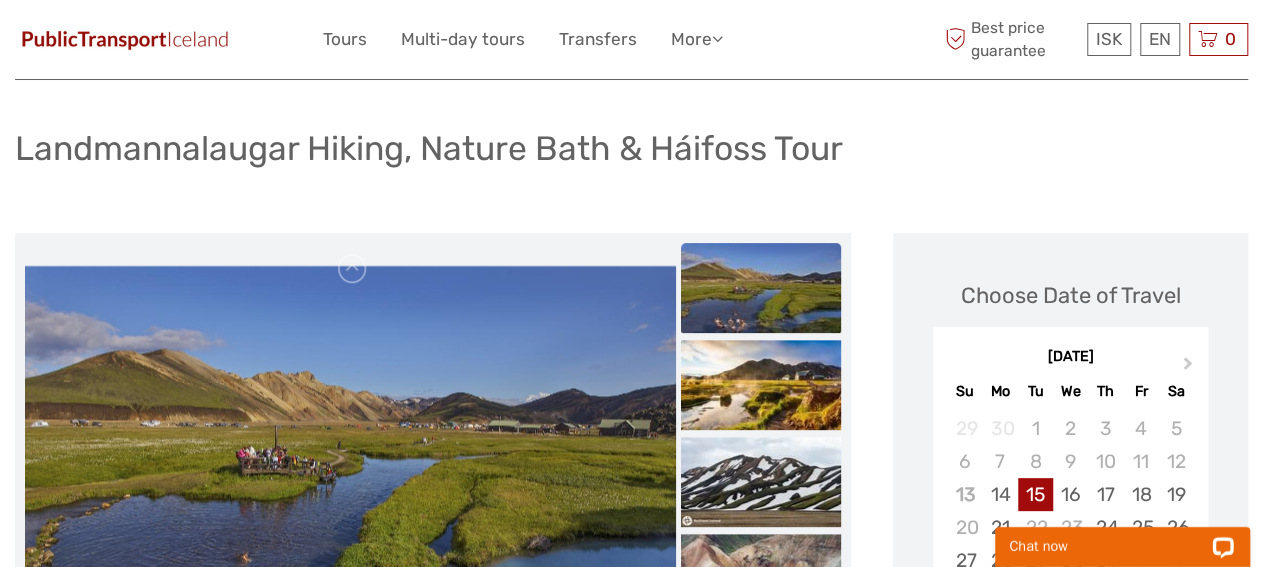 scroll, scrollTop: 208, scrollLeft: 0, axis: vertical 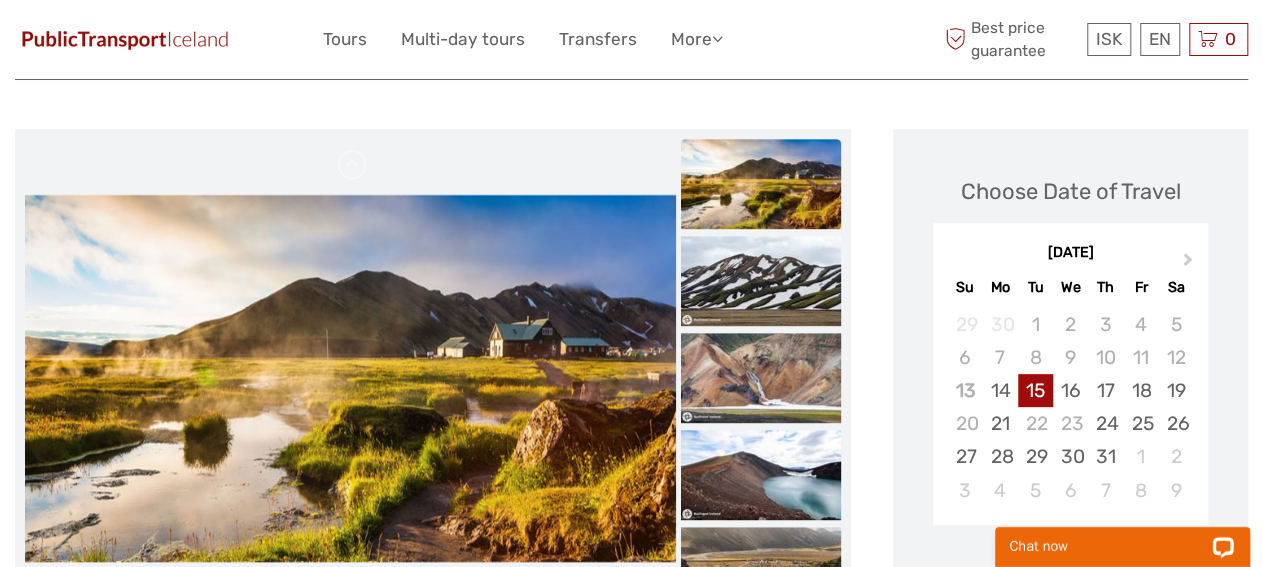 click at bounding box center [761, 184] 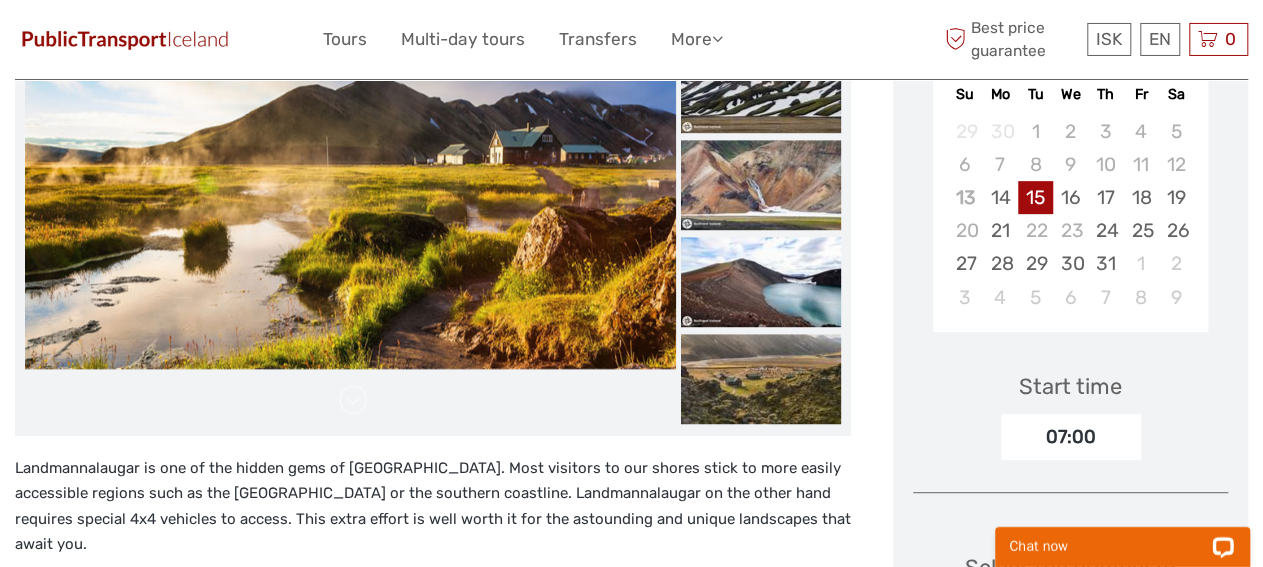 scroll, scrollTop: 416, scrollLeft: 0, axis: vertical 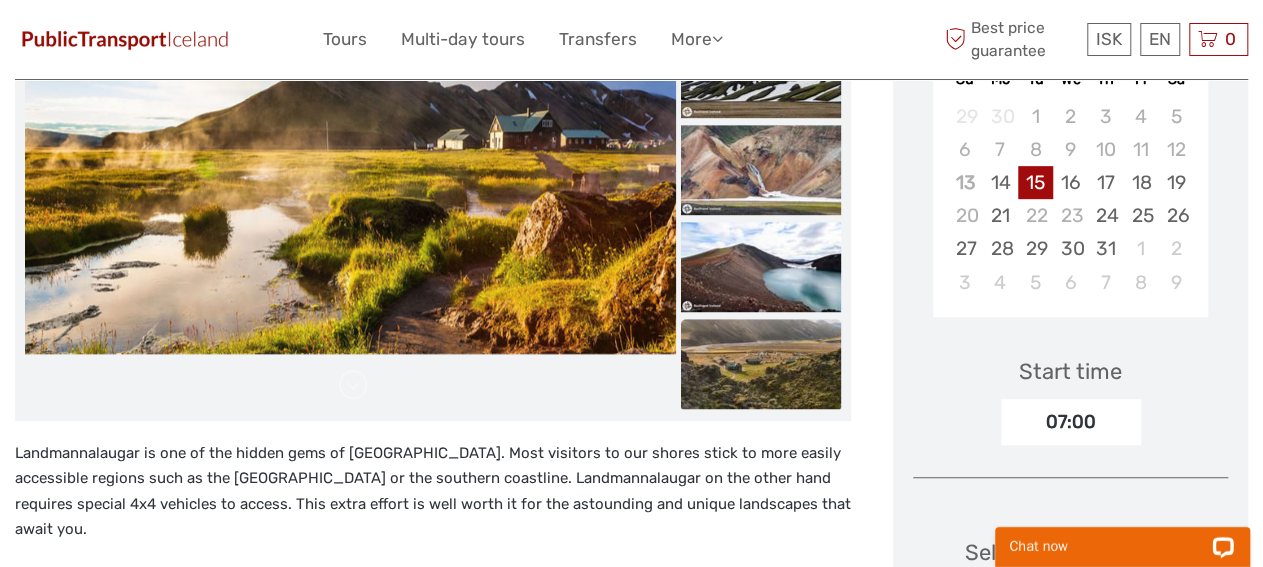 click at bounding box center (761, 364) 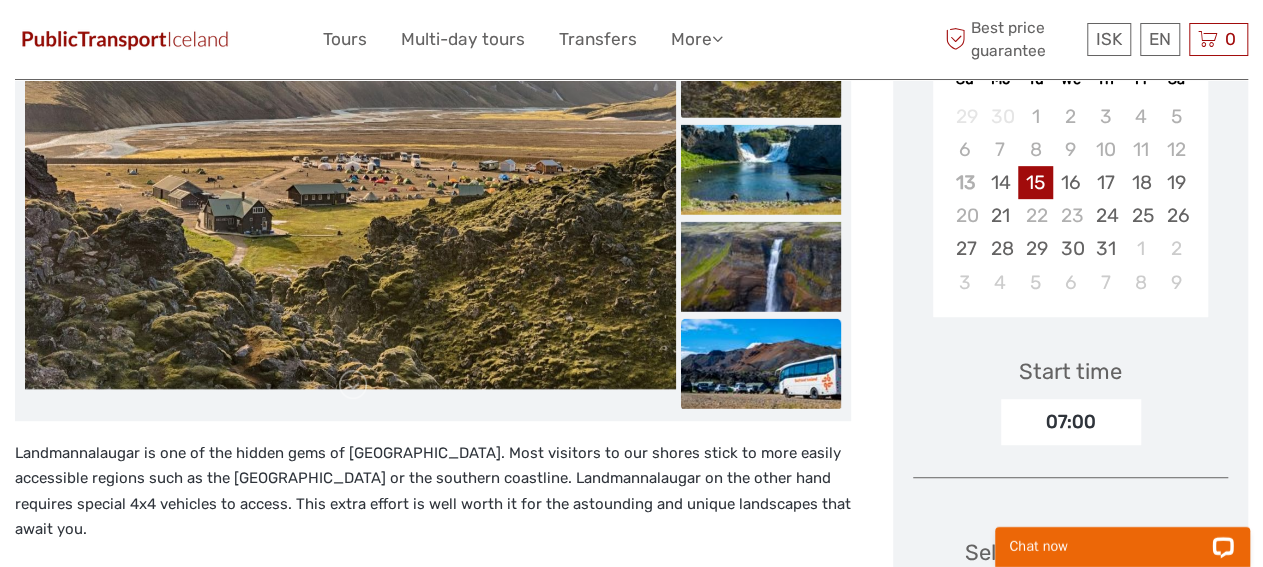 click at bounding box center (761, 363) 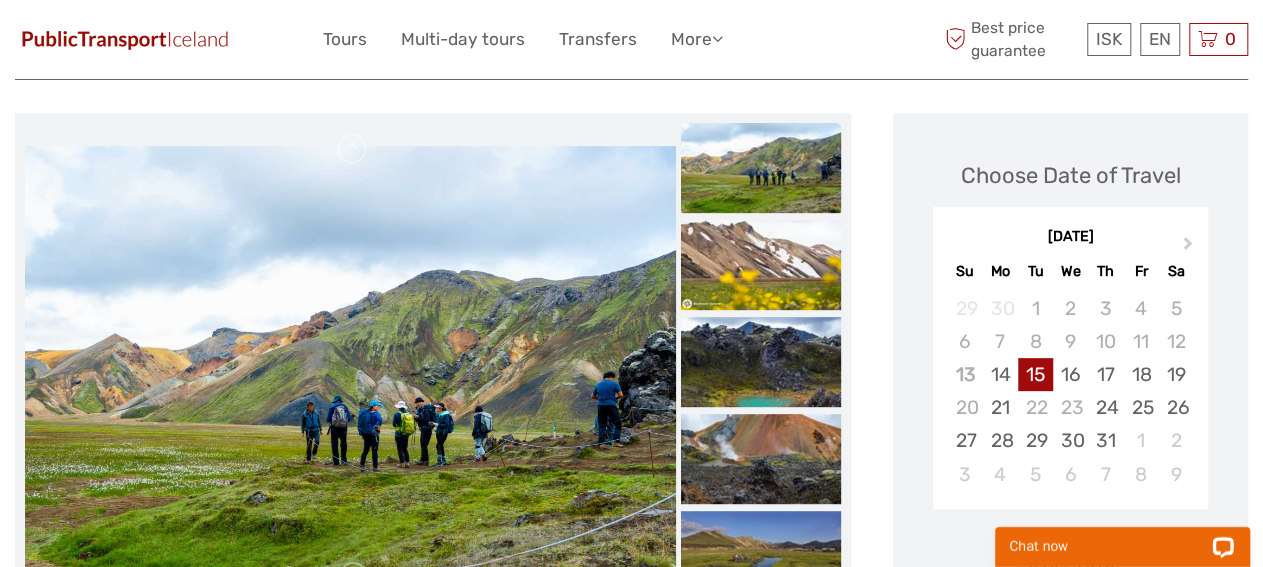 scroll, scrollTop: 312, scrollLeft: 0, axis: vertical 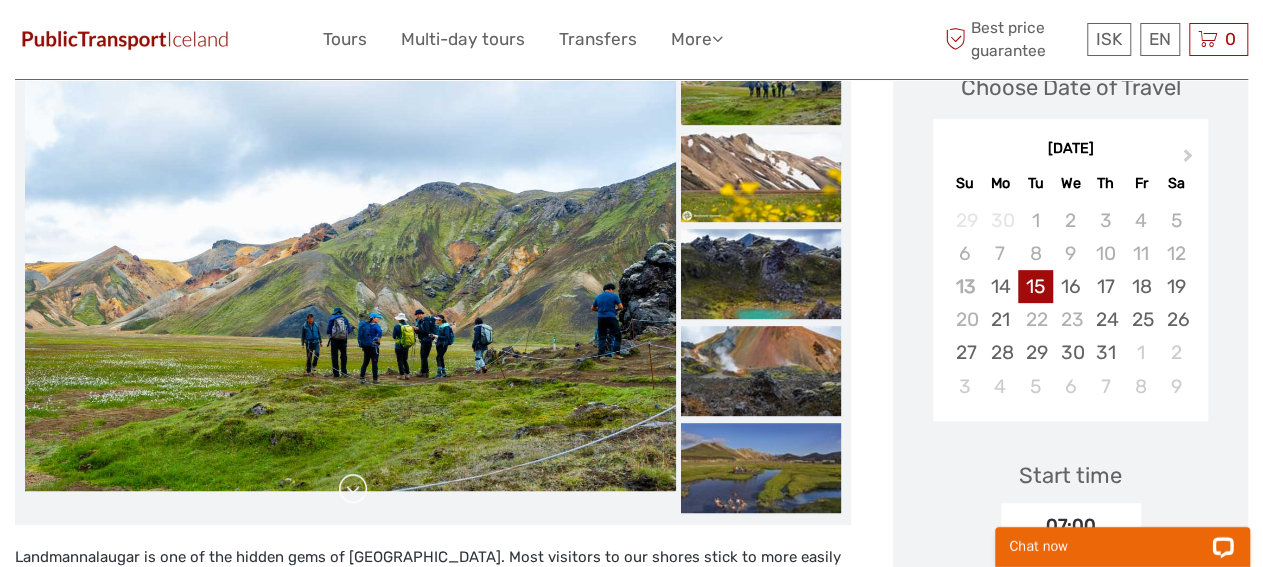click at bounding box center [353, 489] 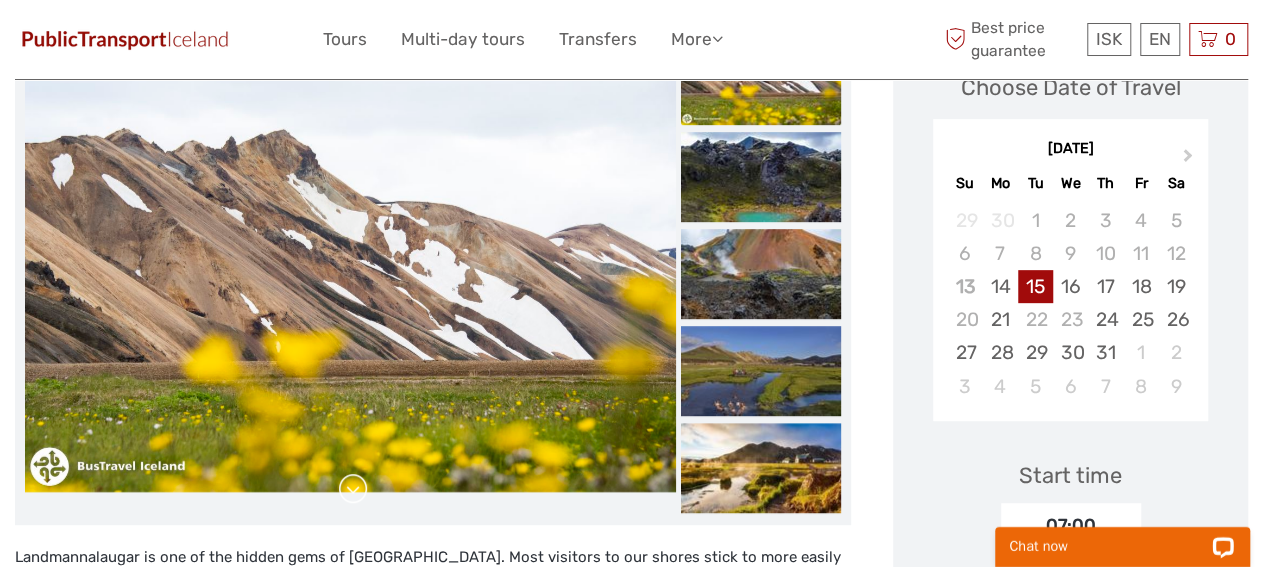 click at bounding box center (353, 489) 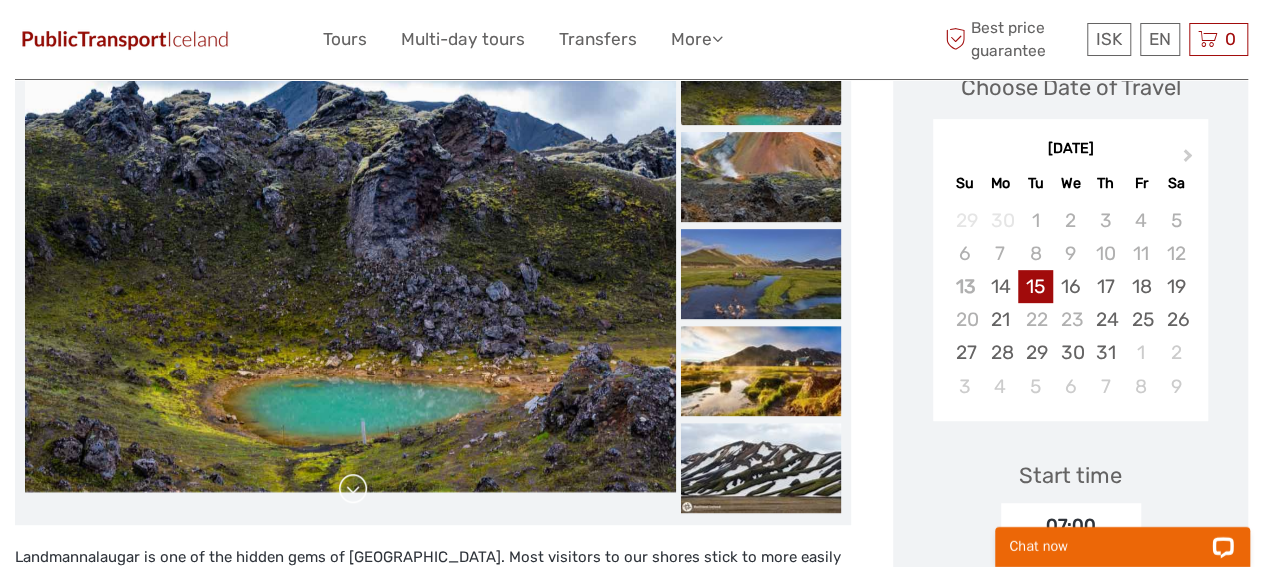 click at bounding box center [353, 489] 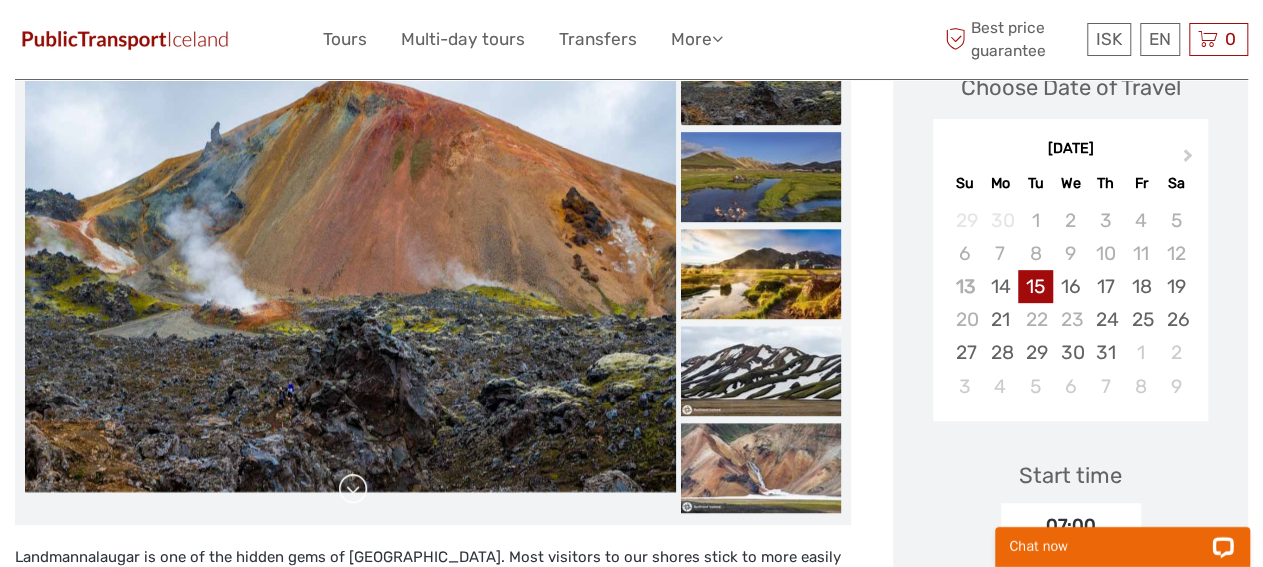 click at bounding box center [353, 489] 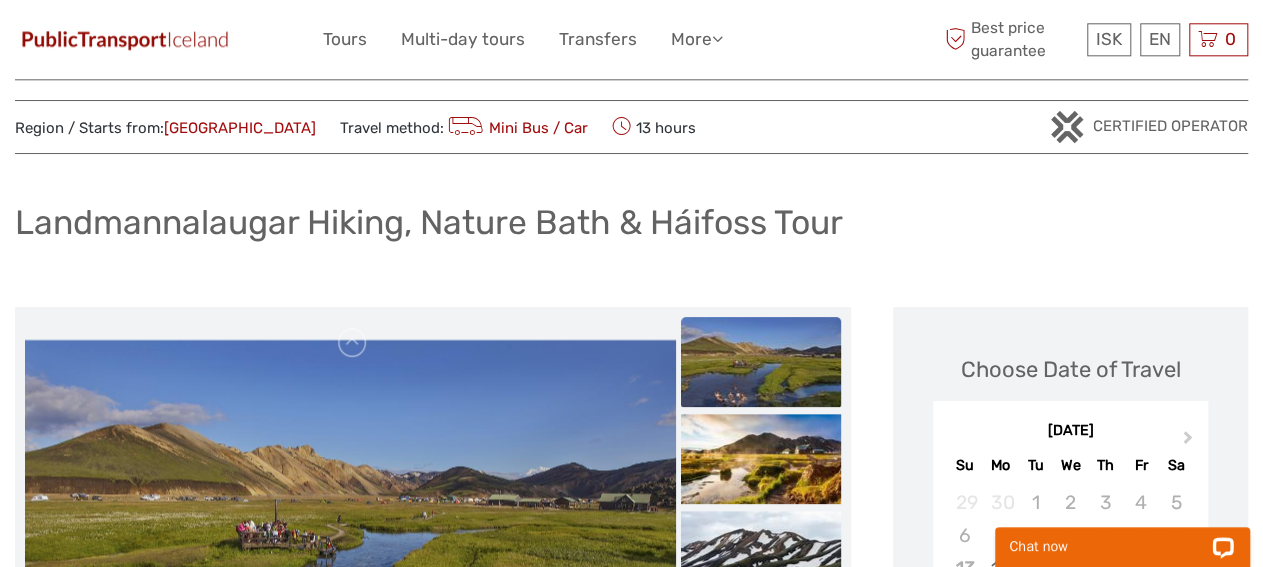 scroll, scrollTop: 0, scrollLeft: 0, axis: both 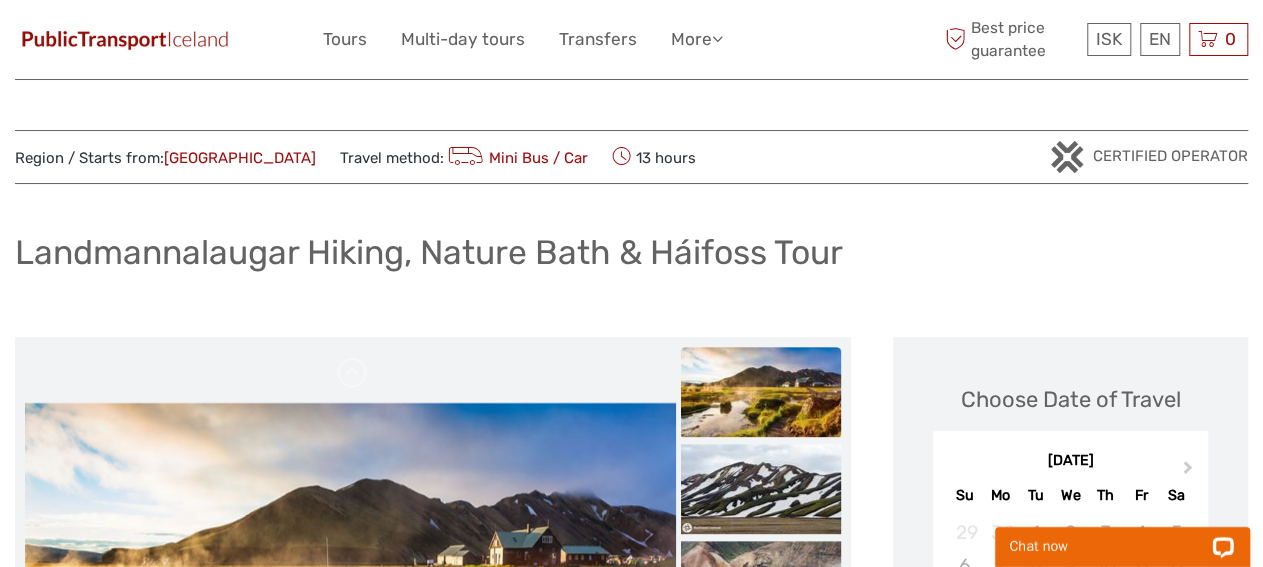 click at bounding box center [125, 39] 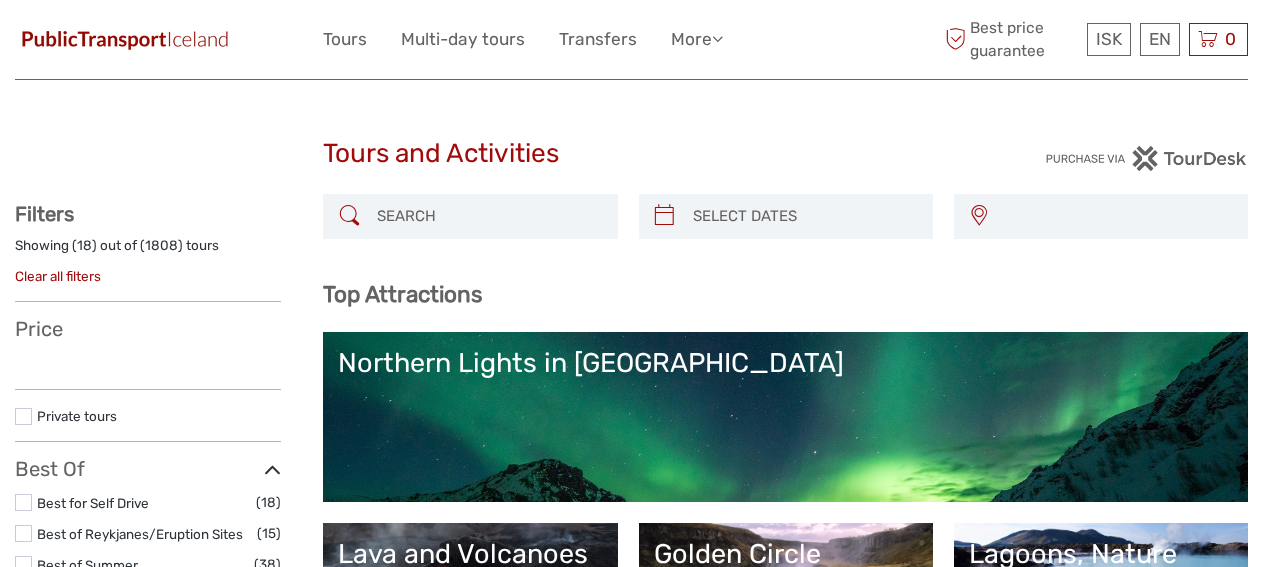 select 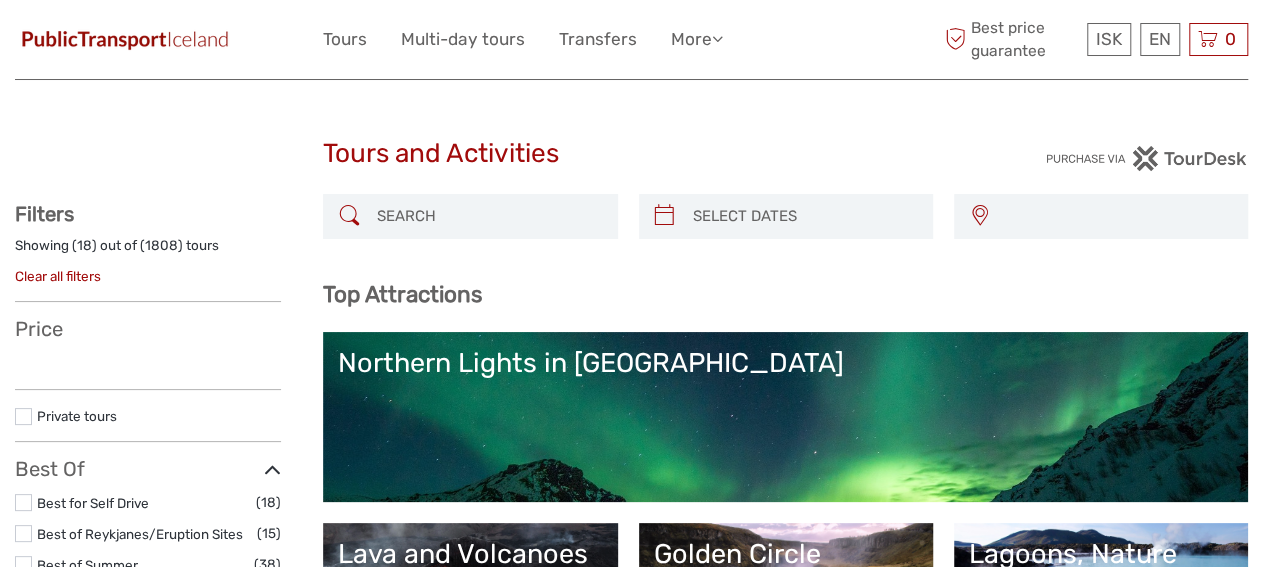 click at bounding box center (488, 216) 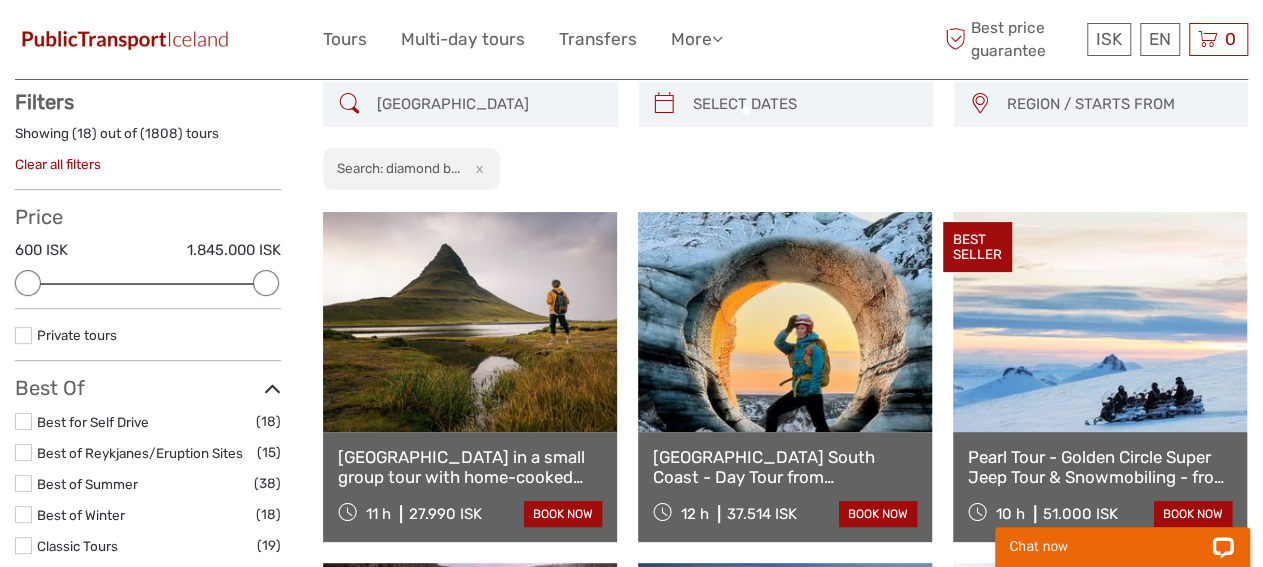 scroll, scrollTop: 113, scrollLeft: 0, axis: vertical 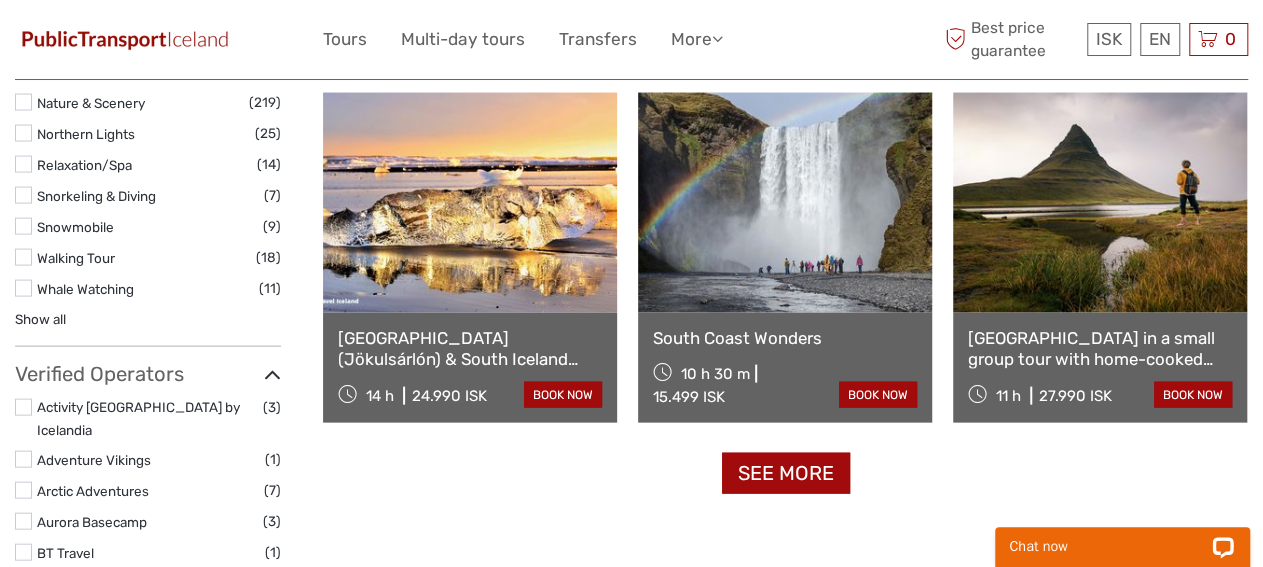 type on "diamond beach" 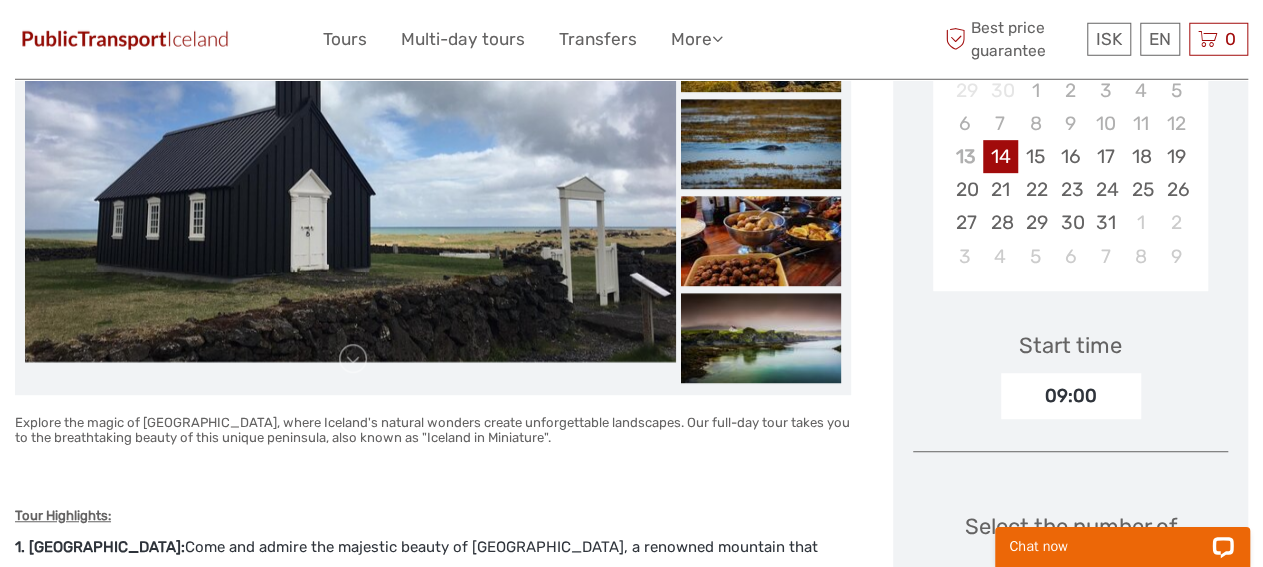 scroll, scrollTop: 312, scrollLeft: 0, axis: vertical 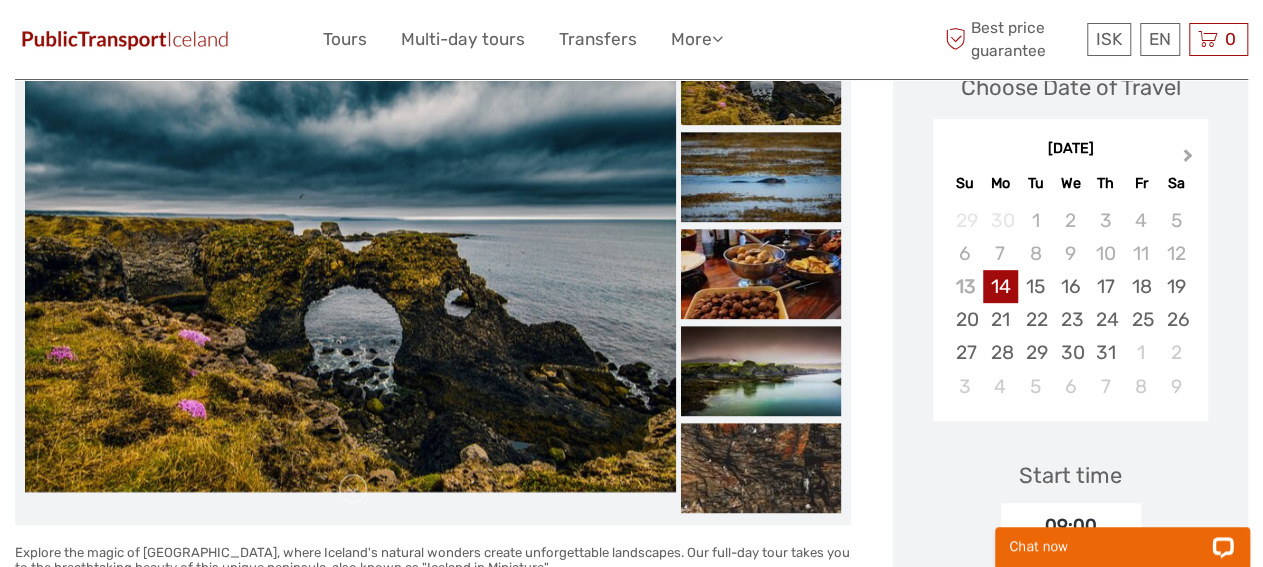 click on "Next Month" at bounding box center (1190, 160) 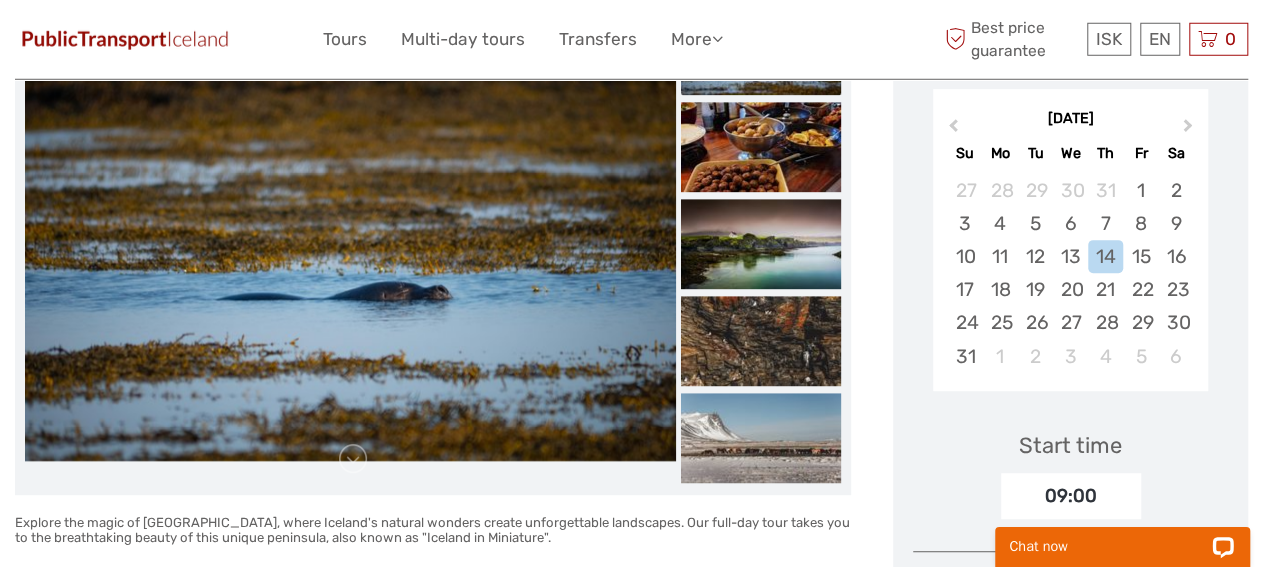 scroll, scrollTop: 312, scrollLeft: 0, axis: vertical 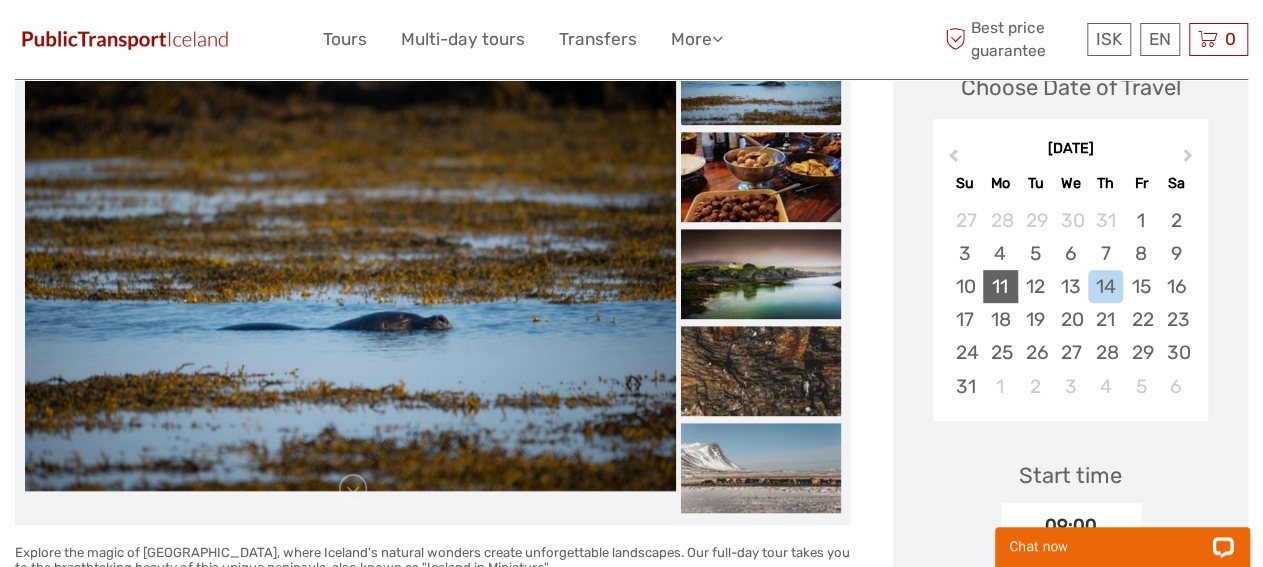 click on "11" at bounding box center (1000, 286) 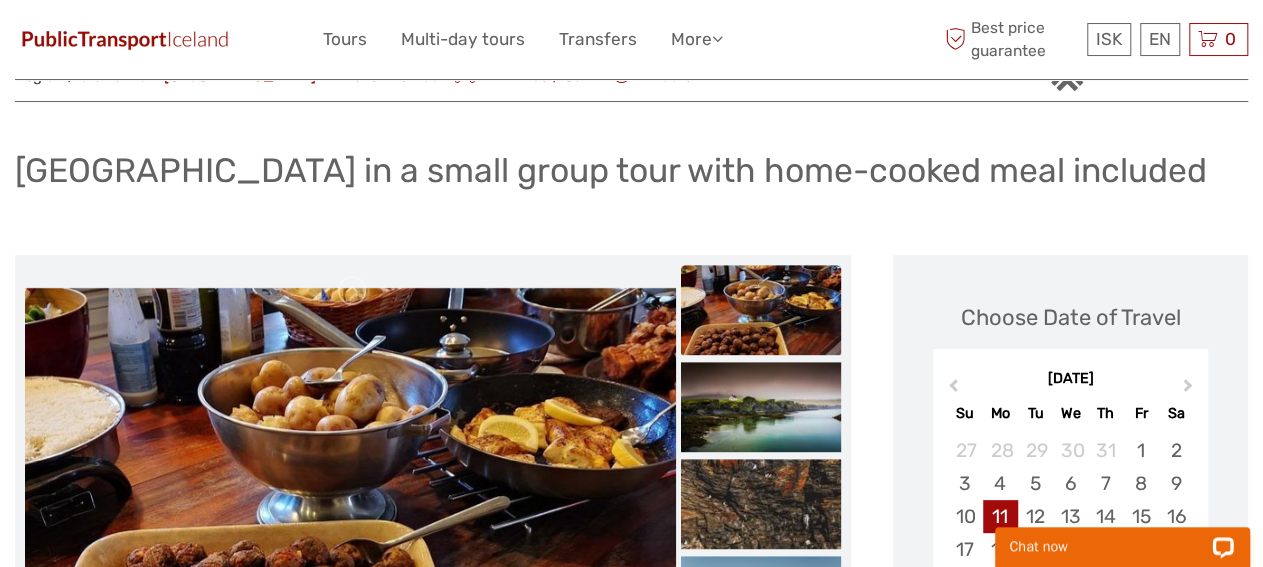 scroll, scrollTop: 0, scrollLeft: 0, axis: both 